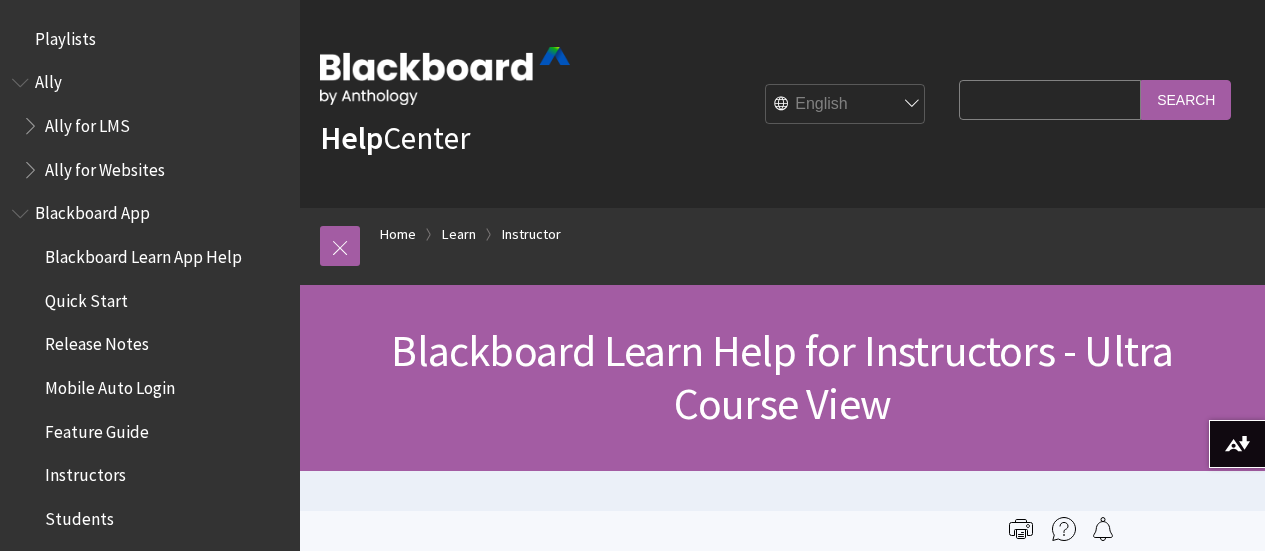 scroll, scrollTop: 0, scrollLeft: 0, axis: both 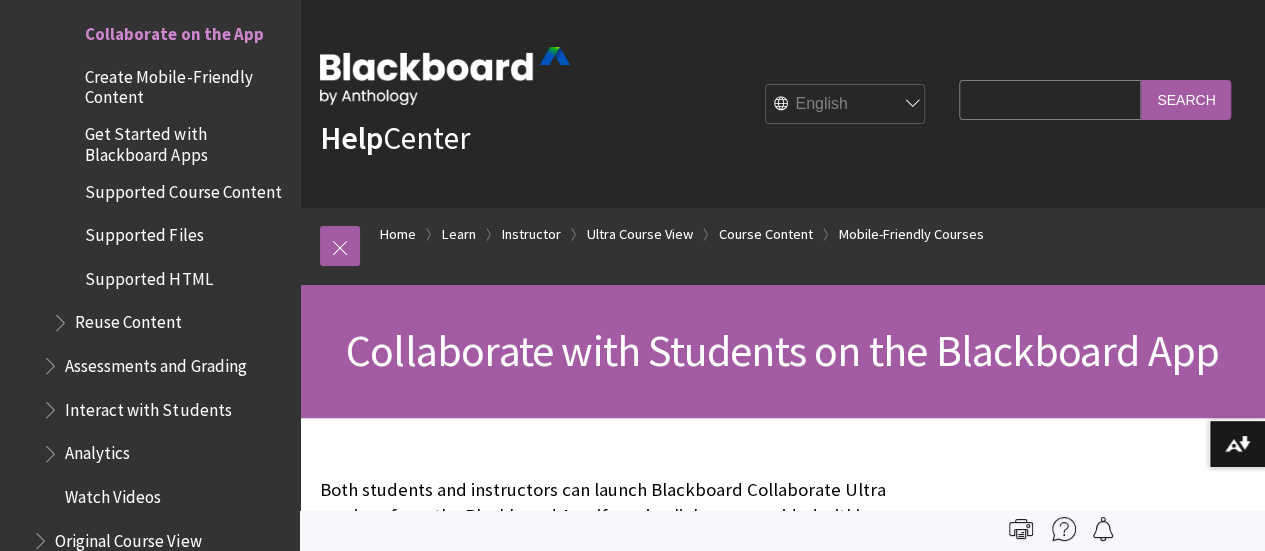 click on "Home
Learn
Instructor
Ultra Course View
Course Content
Mobile-Friendly Courses" at bounding box center [802, 237] 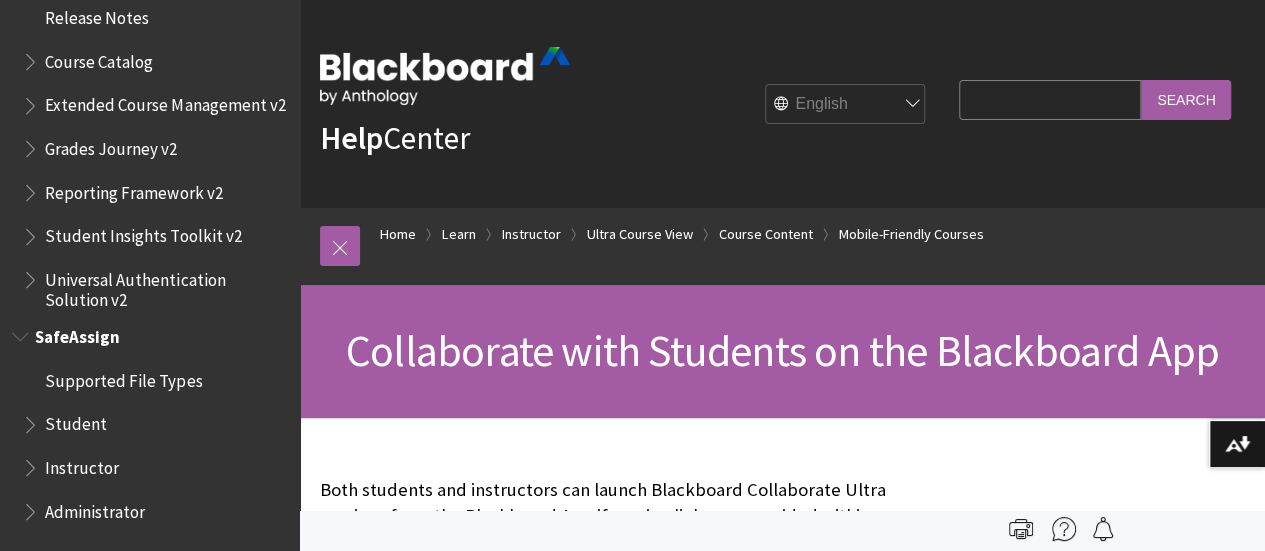 click on "Student" at bounding box center [76, 421] 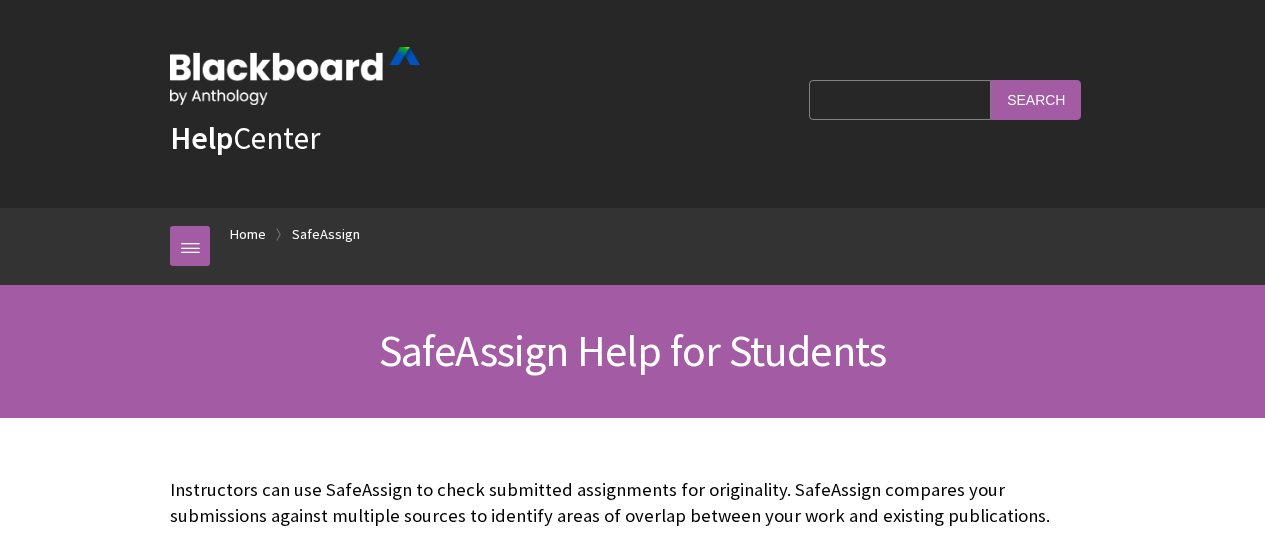 scroll, scrollTop: 0, scrollLeft: 0, axis: both 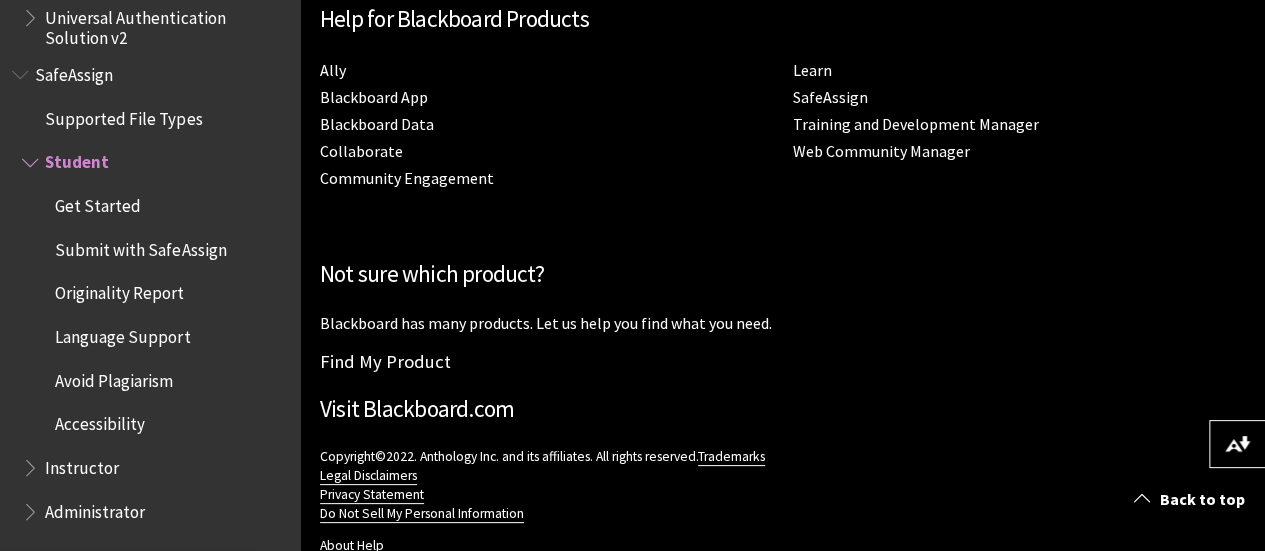 click on "Log in" at bounding box center (337, 618) 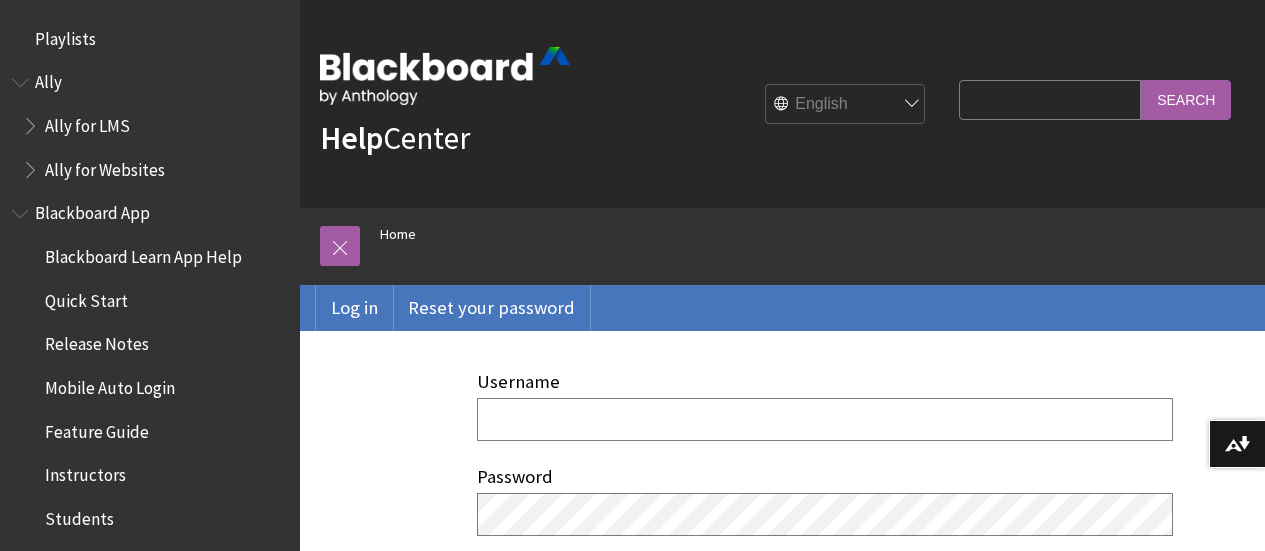 scroll, scrollTop: 0, scrollLeft: 0, axis: both 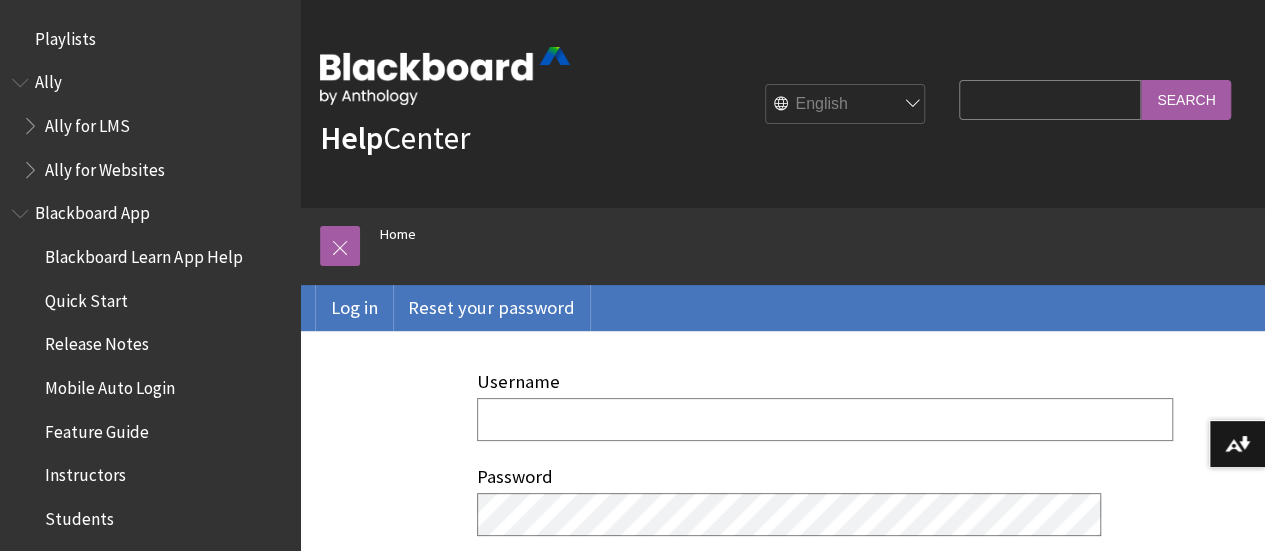 click on "Username" at bounding box center [825, 419] 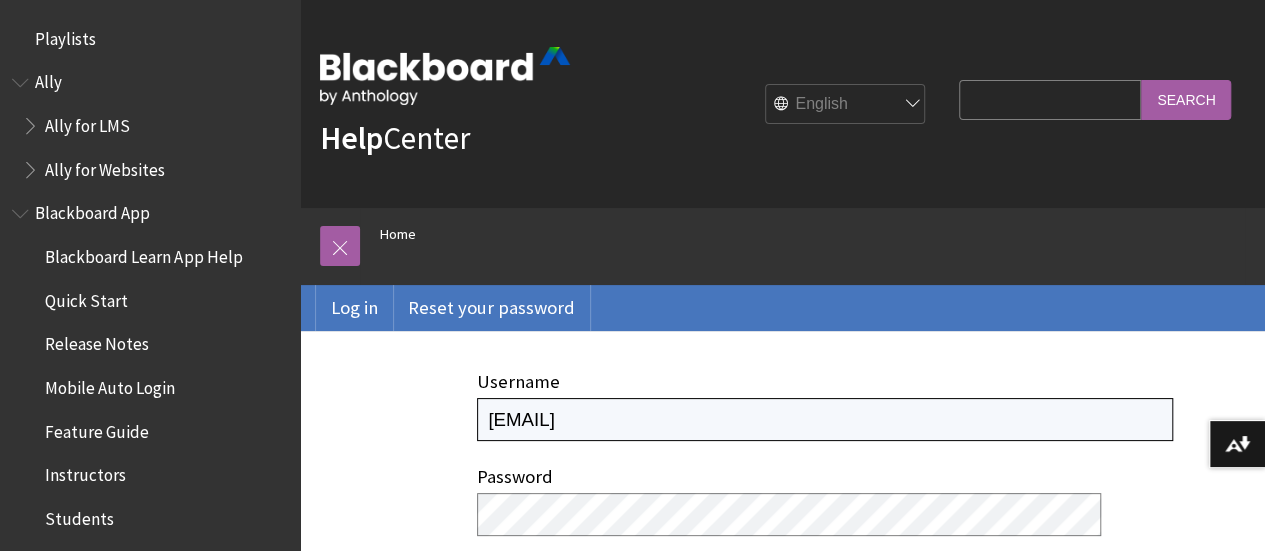 drag, startPoint x: 710, startPoint y: 419, endPoint x: 423, endPoint y: 395, distance: 288.00174 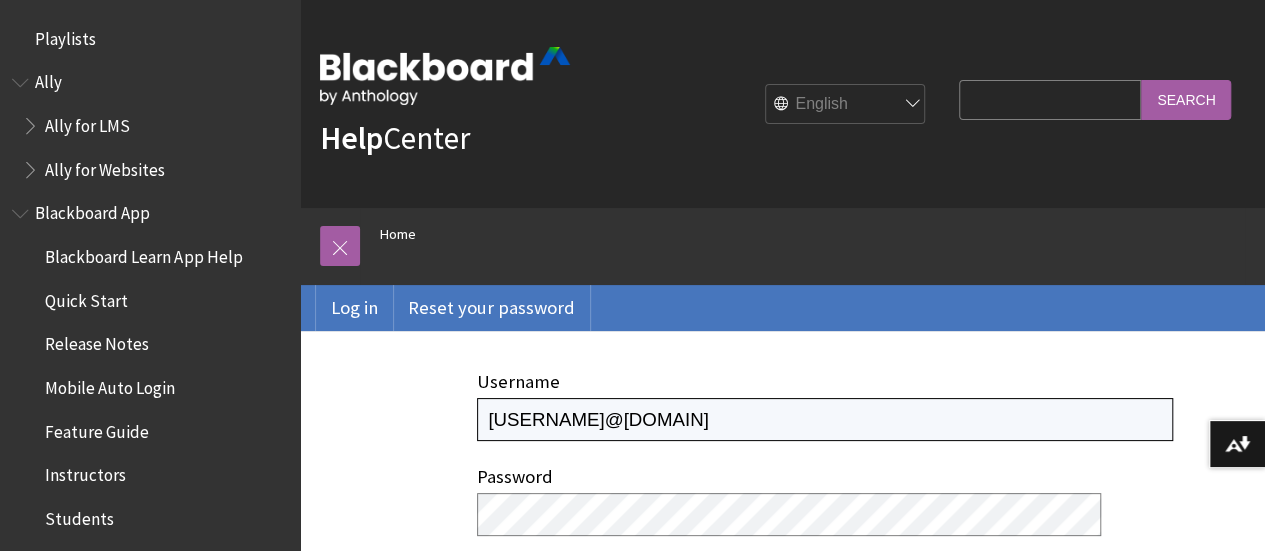 type on "[USERNAME]@[DOMAIN].com" 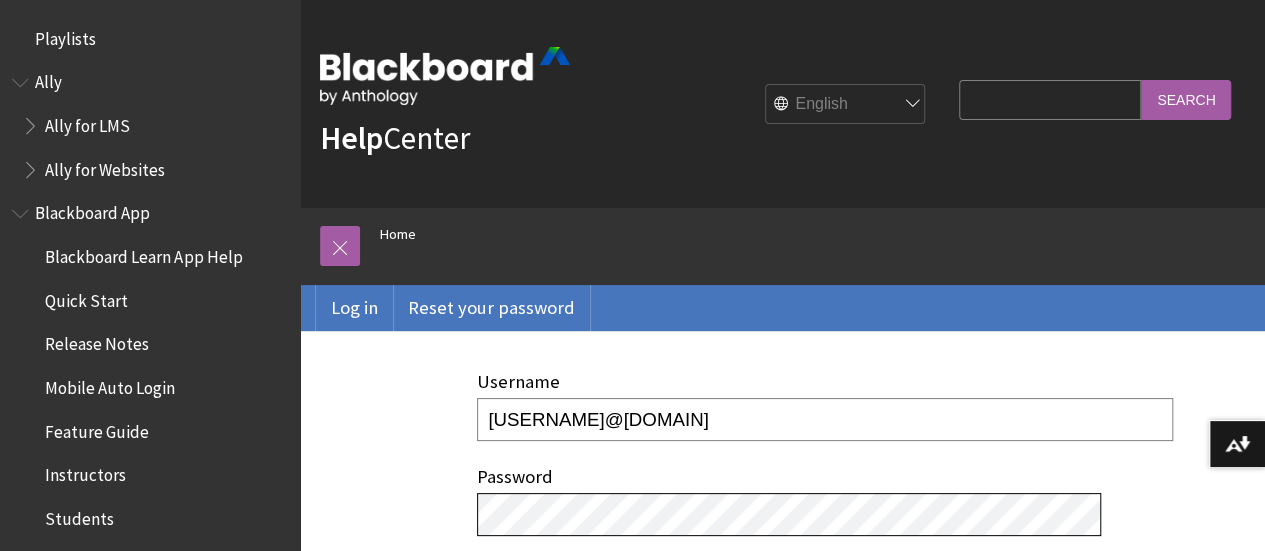 click on "Skip to main content
Help  Center
English عربية Català Cymraeg Deutsch Español Suomi Français עברית Italiano 日本語 한국어 Nederlands Norsk (Bokmål) Português, Brasil Русский Svenska Türkçe 简体中文 Français Canadien
Search Query
Search
Breadcrumb
Home
All Products
Playlists
Playlists" at bounding box center (632, 709) 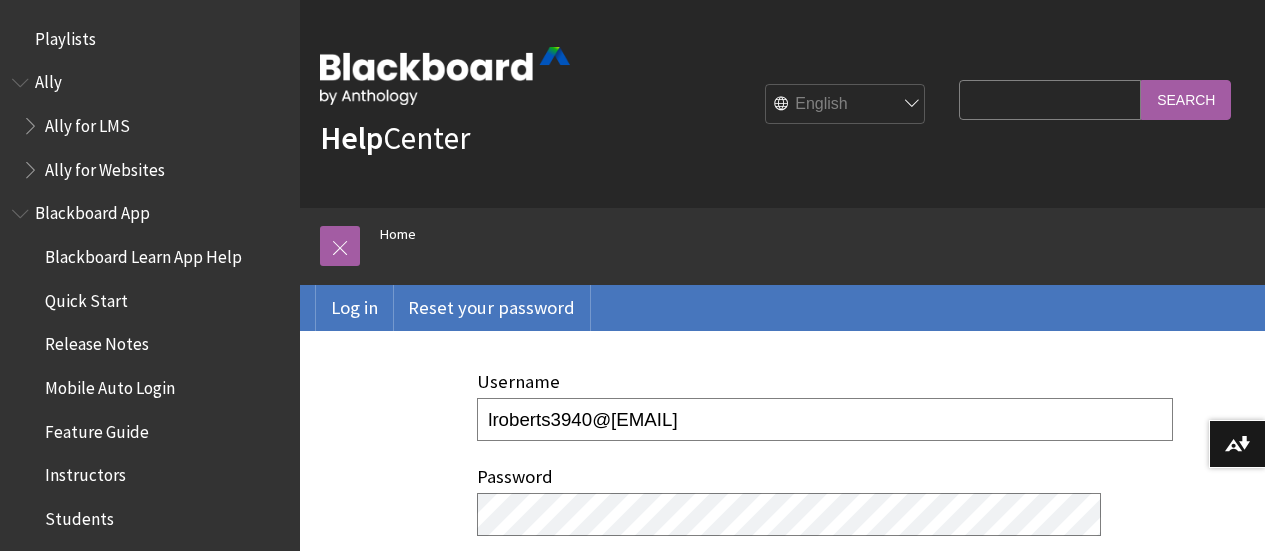 scroll, scrollTop: 0, scrollLeft: 0, axis: both 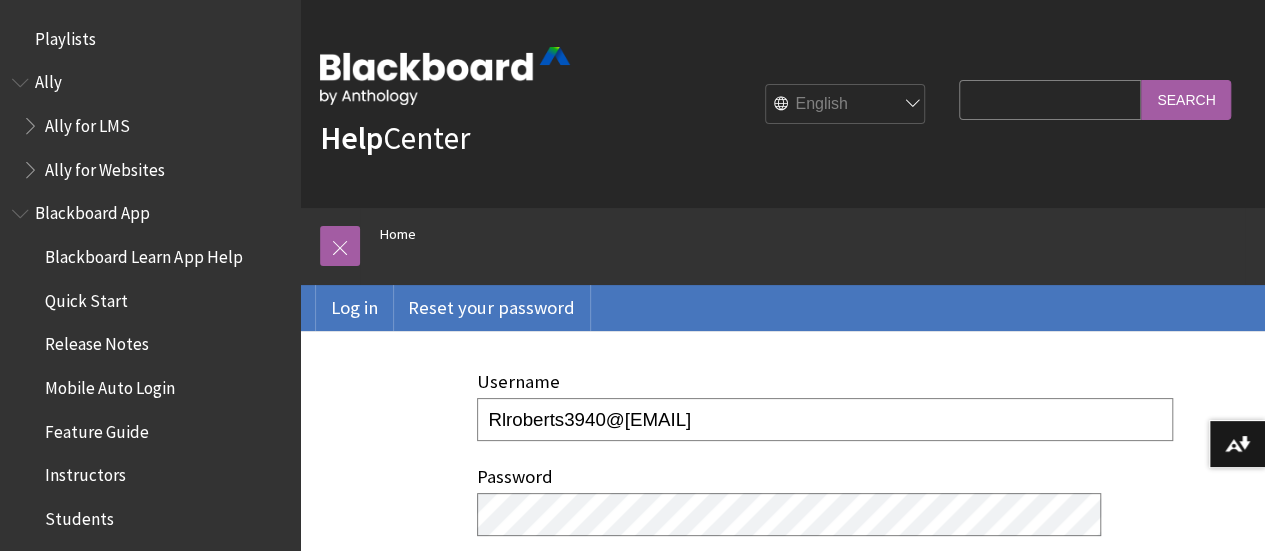 type on "[USERNAME]@[DOMAIN].com" 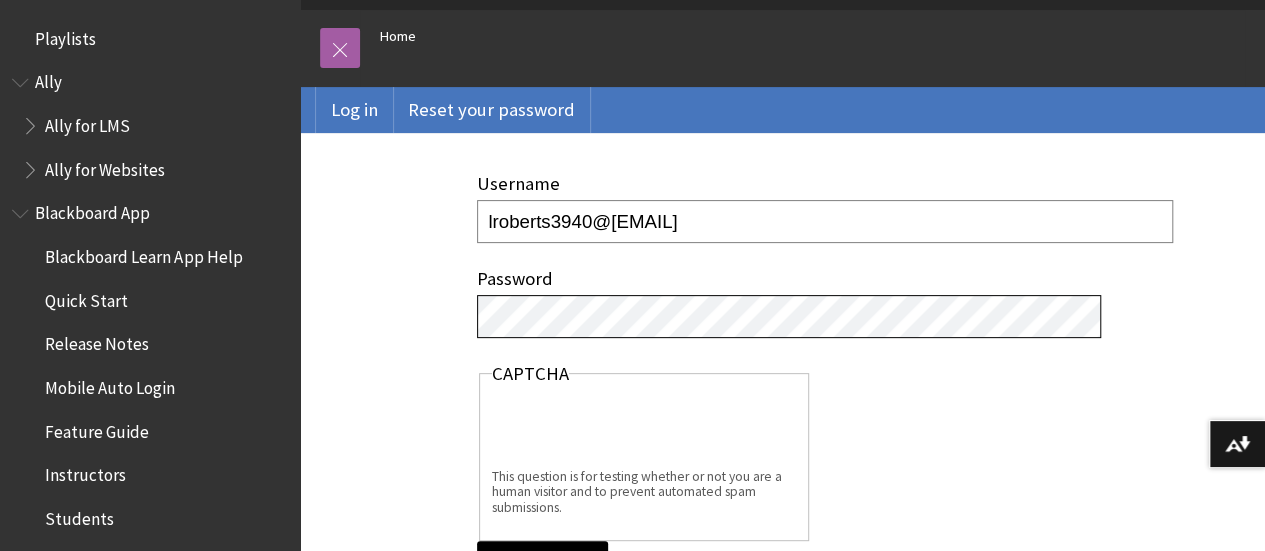 scroll, scrollTop: 200, scrollLeft: 0, axis: vertical 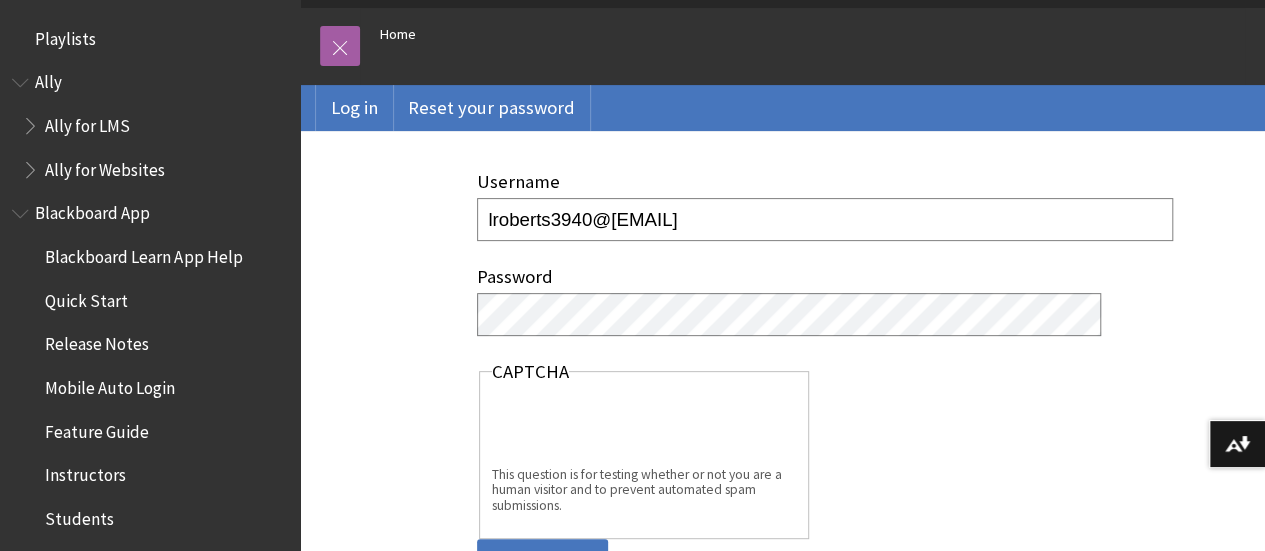 click on "Log in" at bounding box center [542, 570] 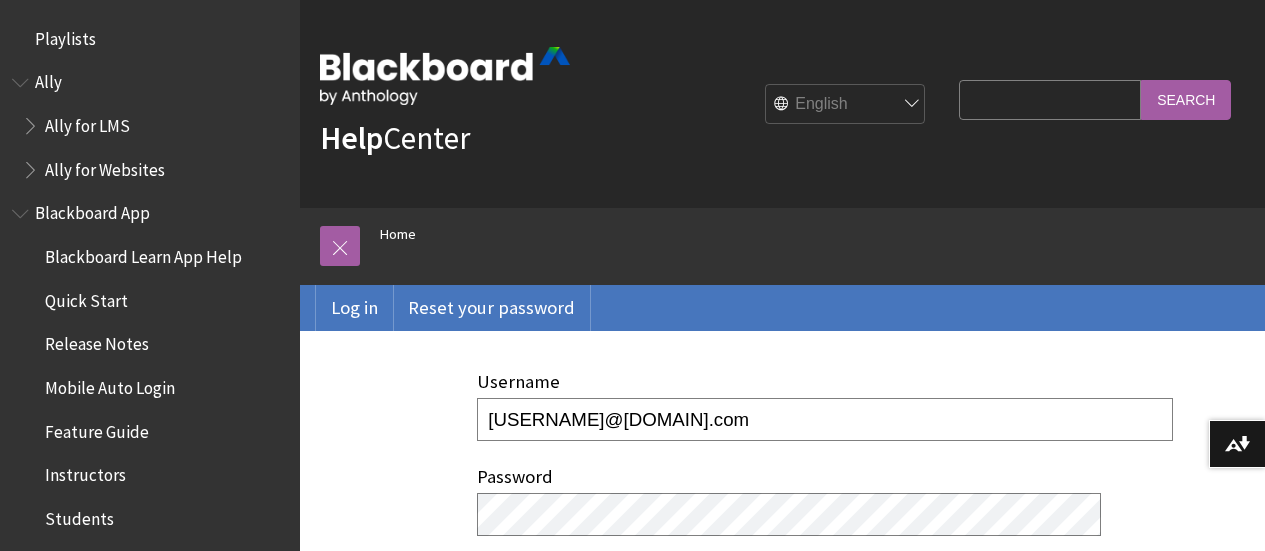 scroll, scrollTop: 0, scrollLeft: 0, axis: both 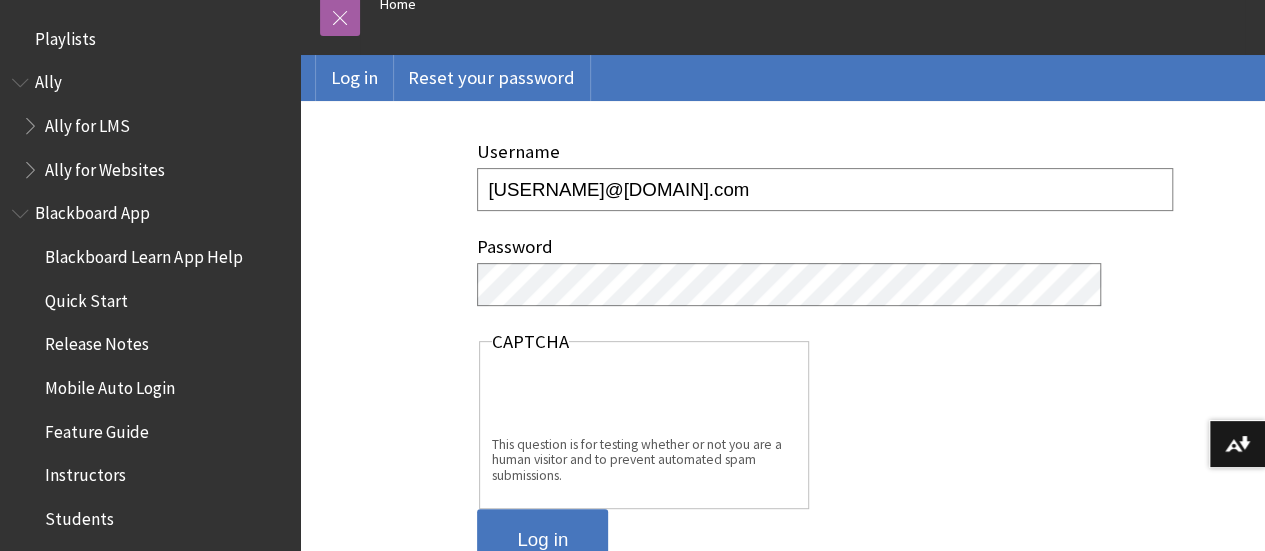 click on "Log in" at bounding box center (542, 540) 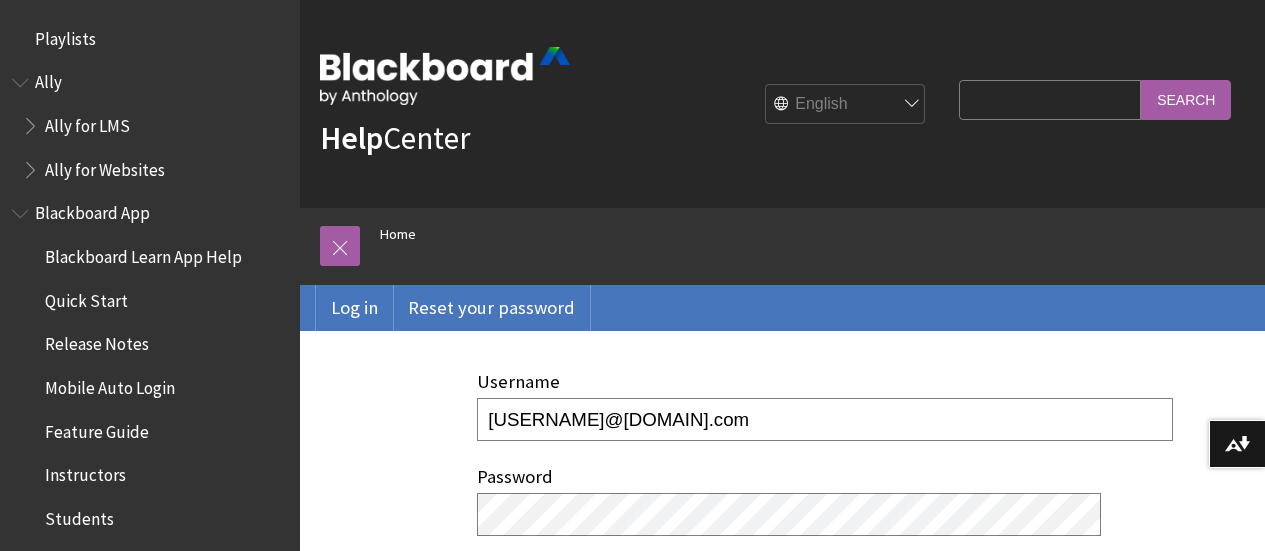 scroll, scrollTop: 0, scrollLeft: 0, axis: both 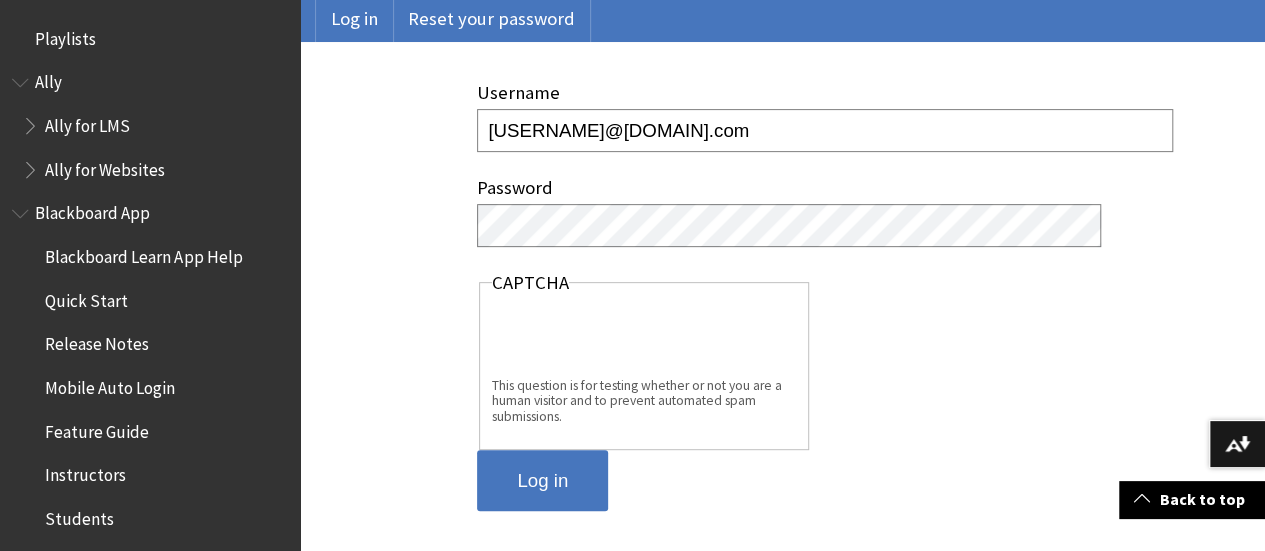 click on "Log in" at bounding box center (542, 481) 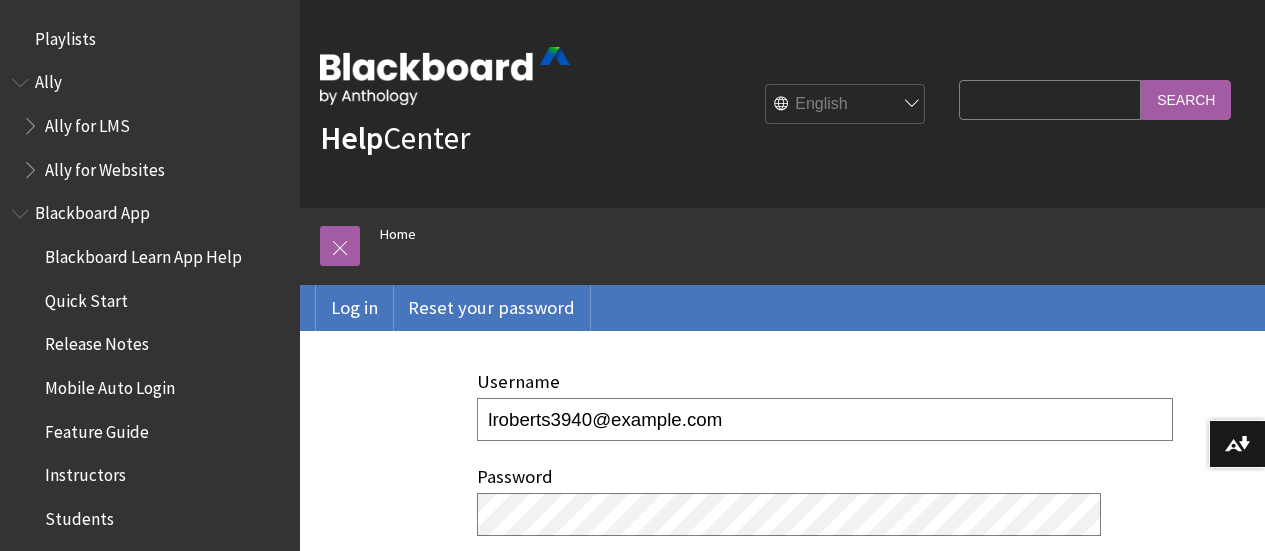 scroll, scrollTop: 0, scrollLeft: 0, axis: both 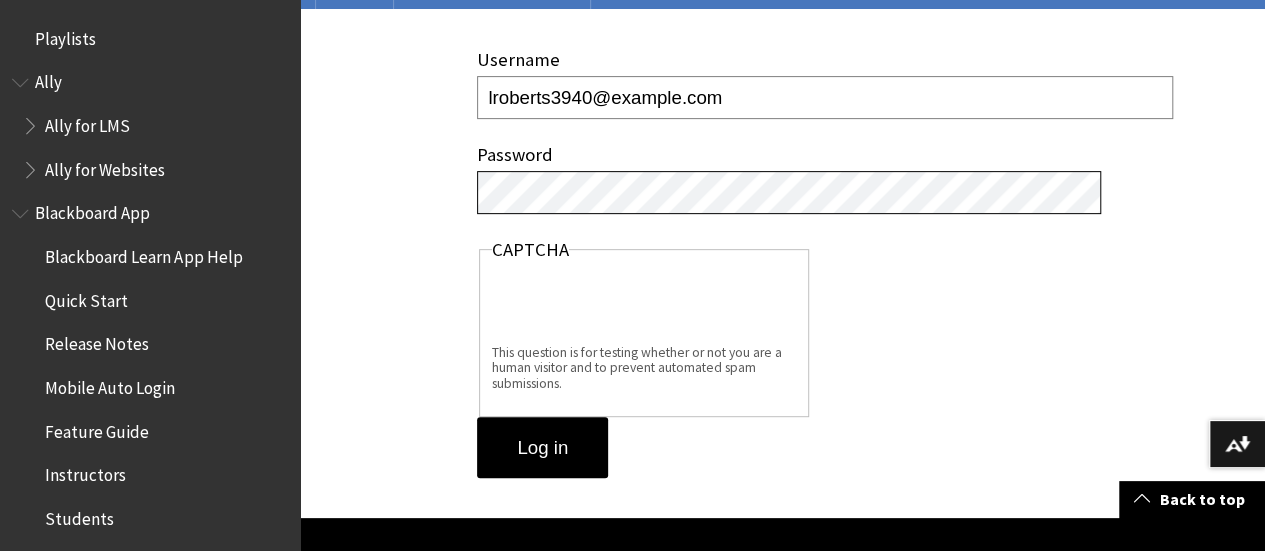 click on "Username
lroberts3940@monroeu.edu
Password
CAPTCHA
This question is for testing whether or not you are a human visitor and to prevent automated spam submissions.
Log in" at bounding box center (634, 263) 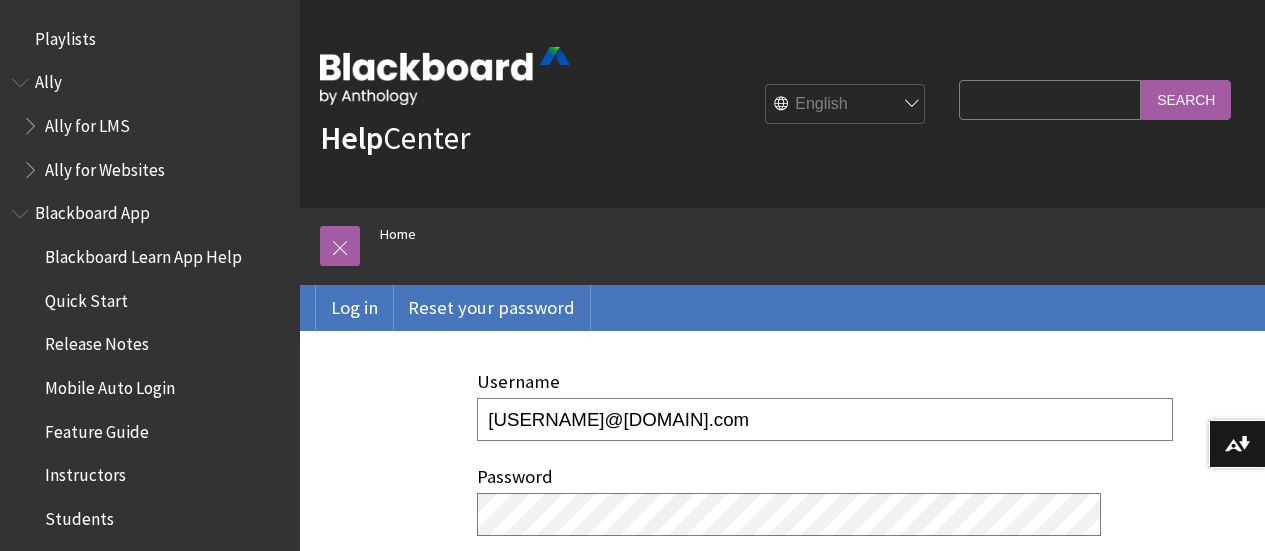 scroll, scrollTop: 0, scrollLeft: 0, axis: both 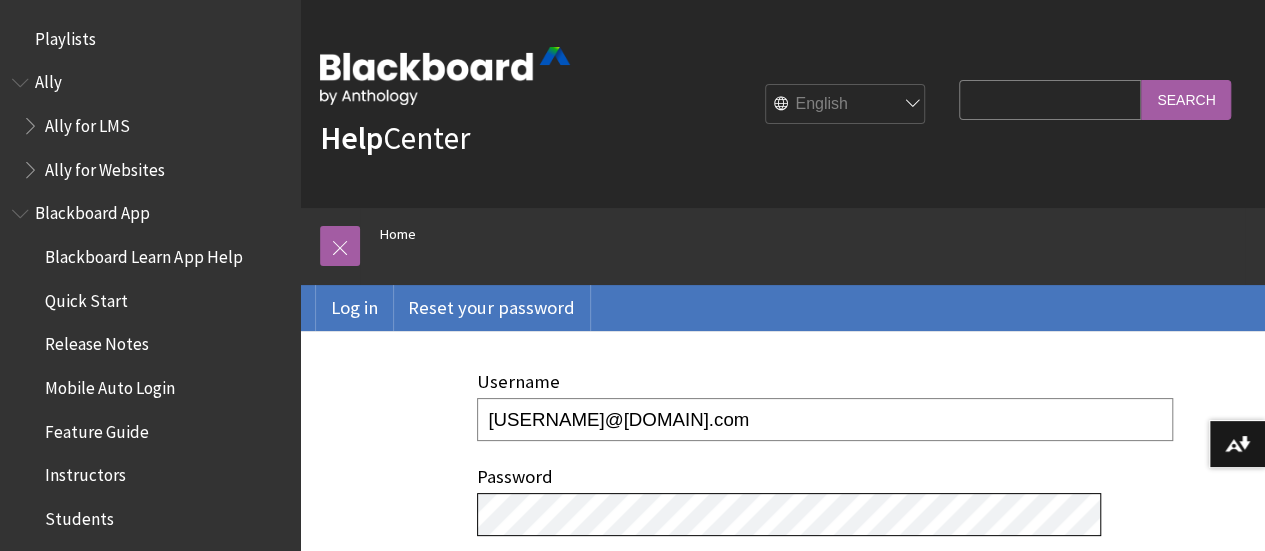 click on "Log in" at bounding box center [542, 770] 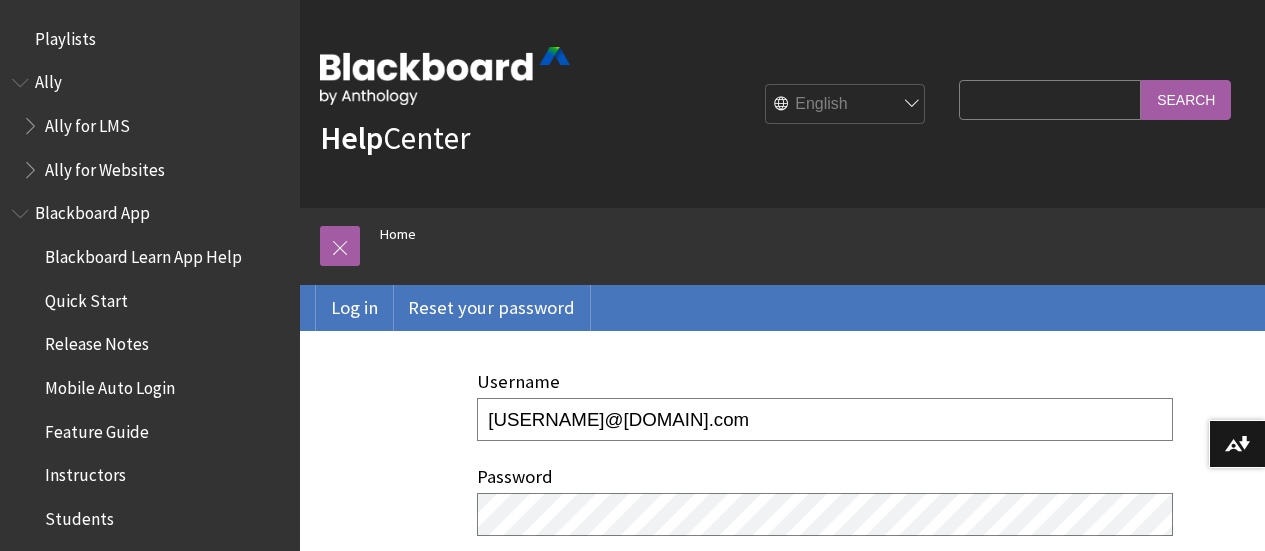 scroll, scrollTop: 0, scrollLeft: 0, axis: both 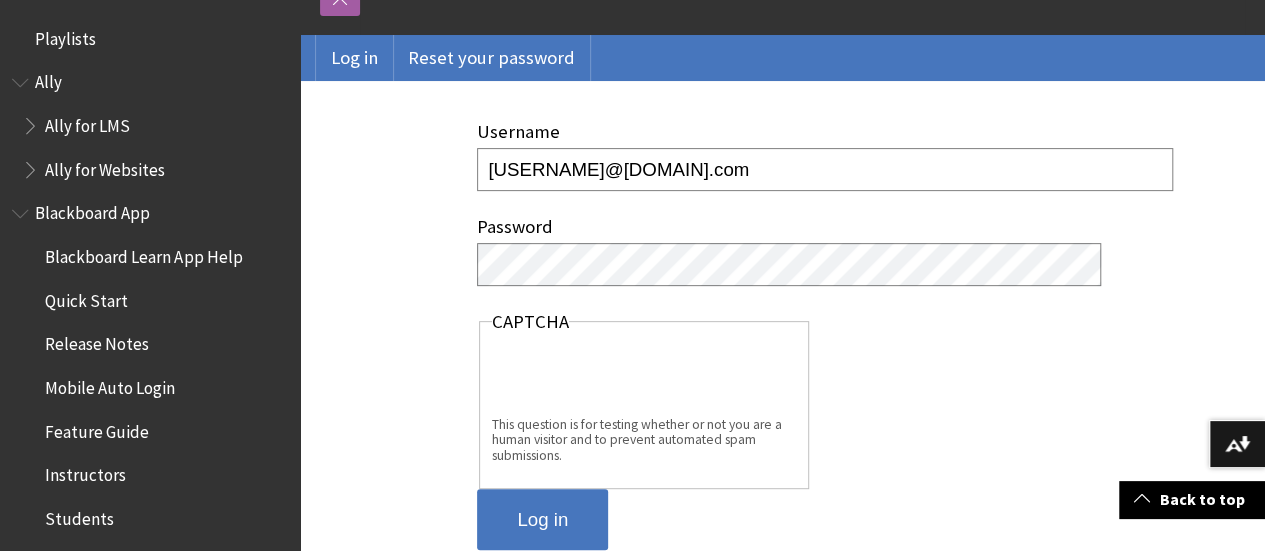 click on "Log in" at bounding box center (542, 520) 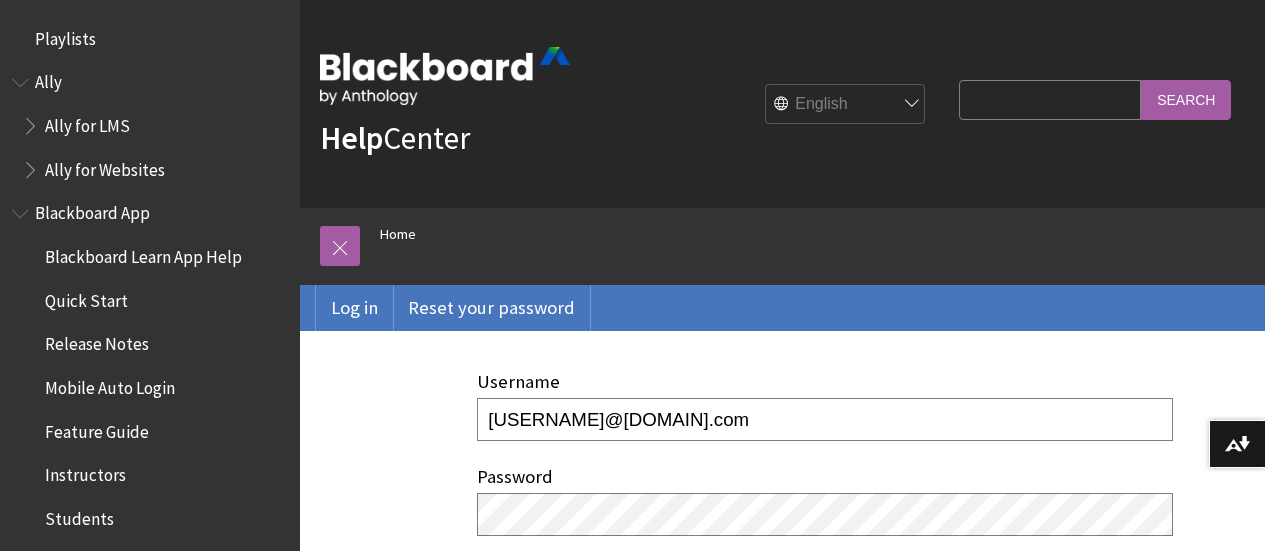 scroll, scrollTop: 0, scrollLeft: 0, axis: both 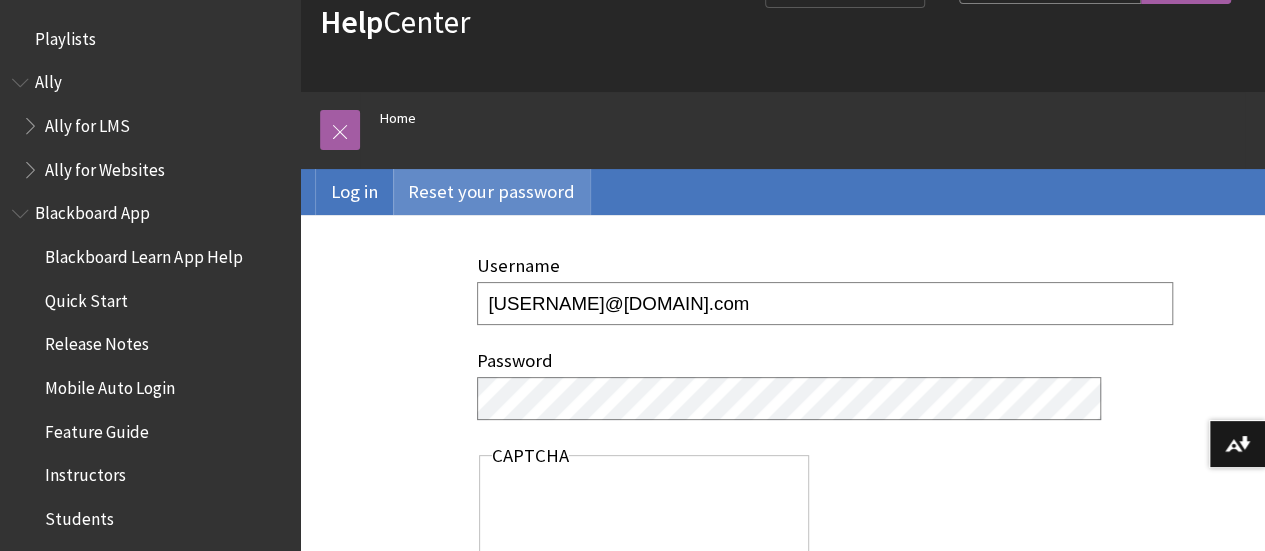 click on "Reset your password" at bounding box center (491, 192) 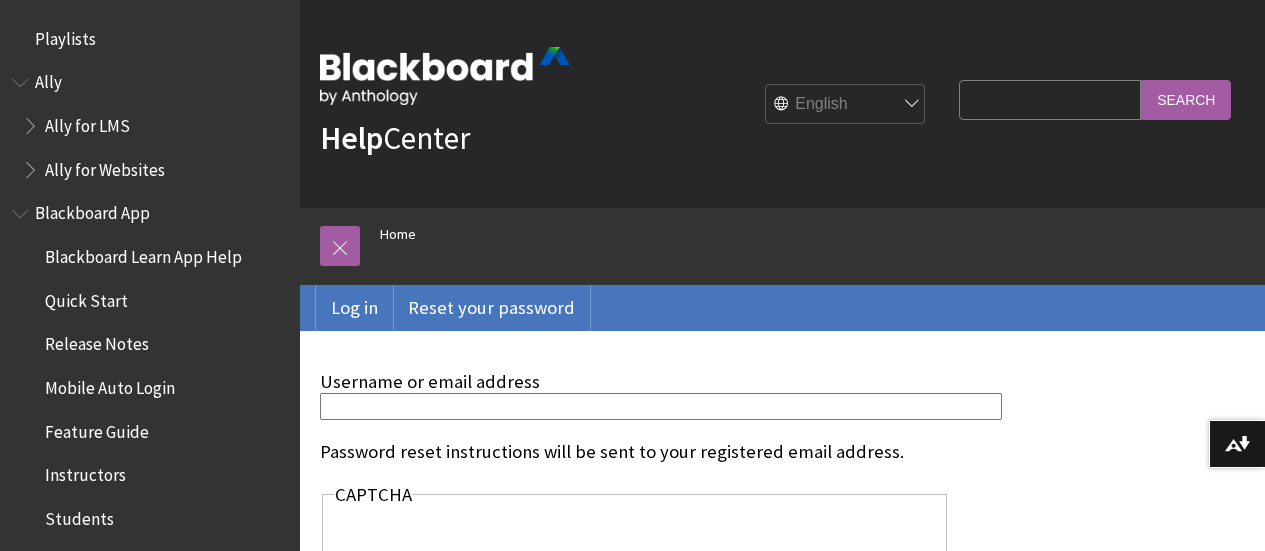 scroll, scrollTop: 0, scrollLeft: 0, axis: both 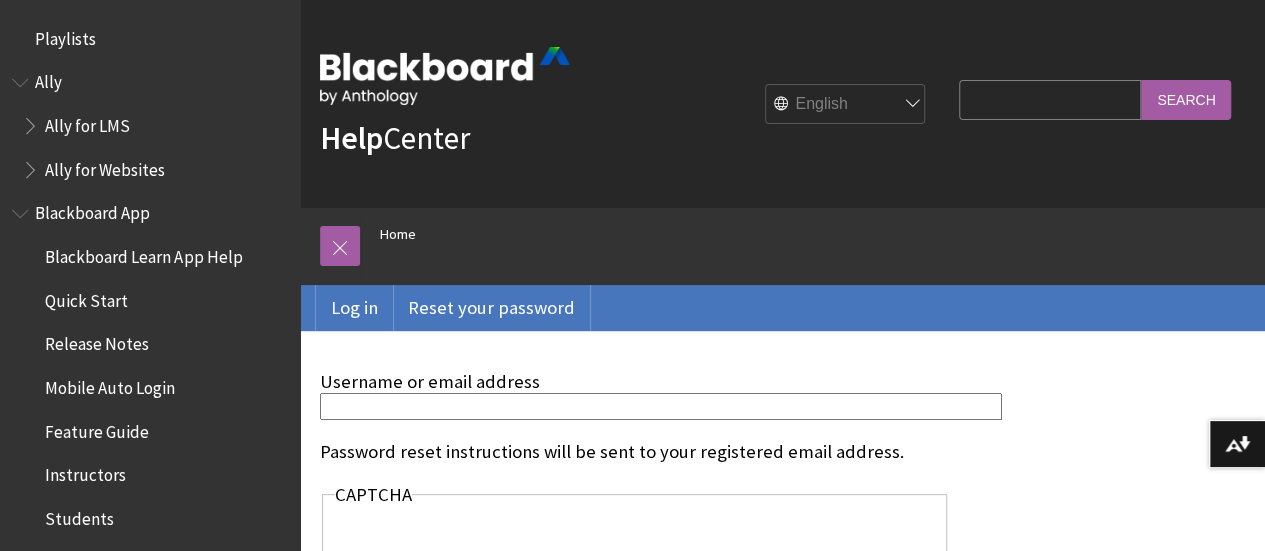 click on "Username or email address" at bounding box center (661, 406) 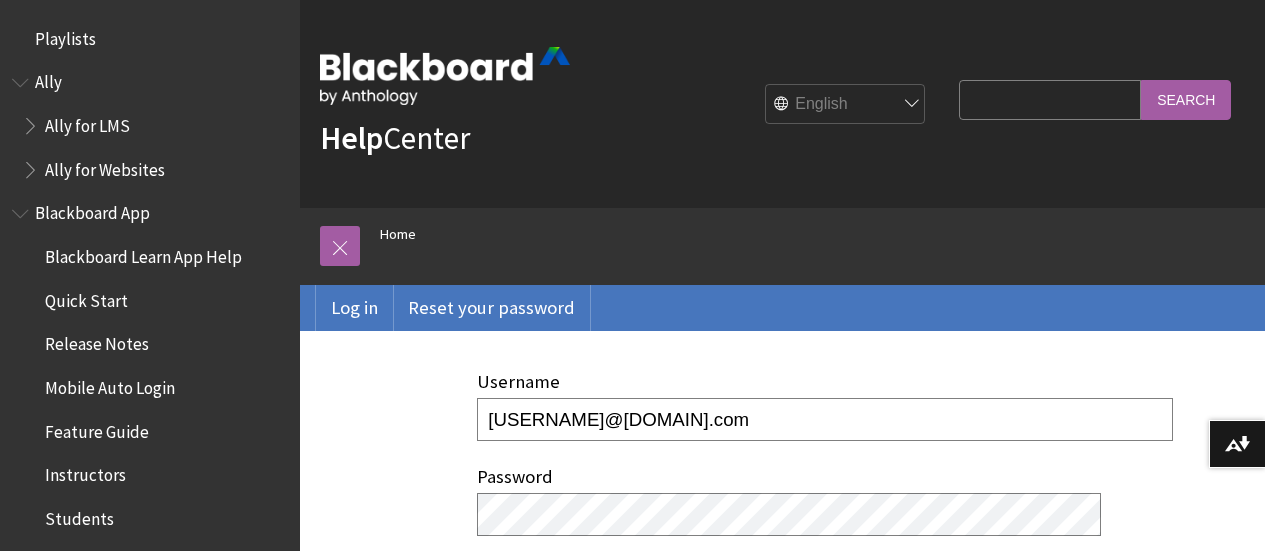 scroll, scrollTop: 116, scrollLeft: 0, axis: vertical 